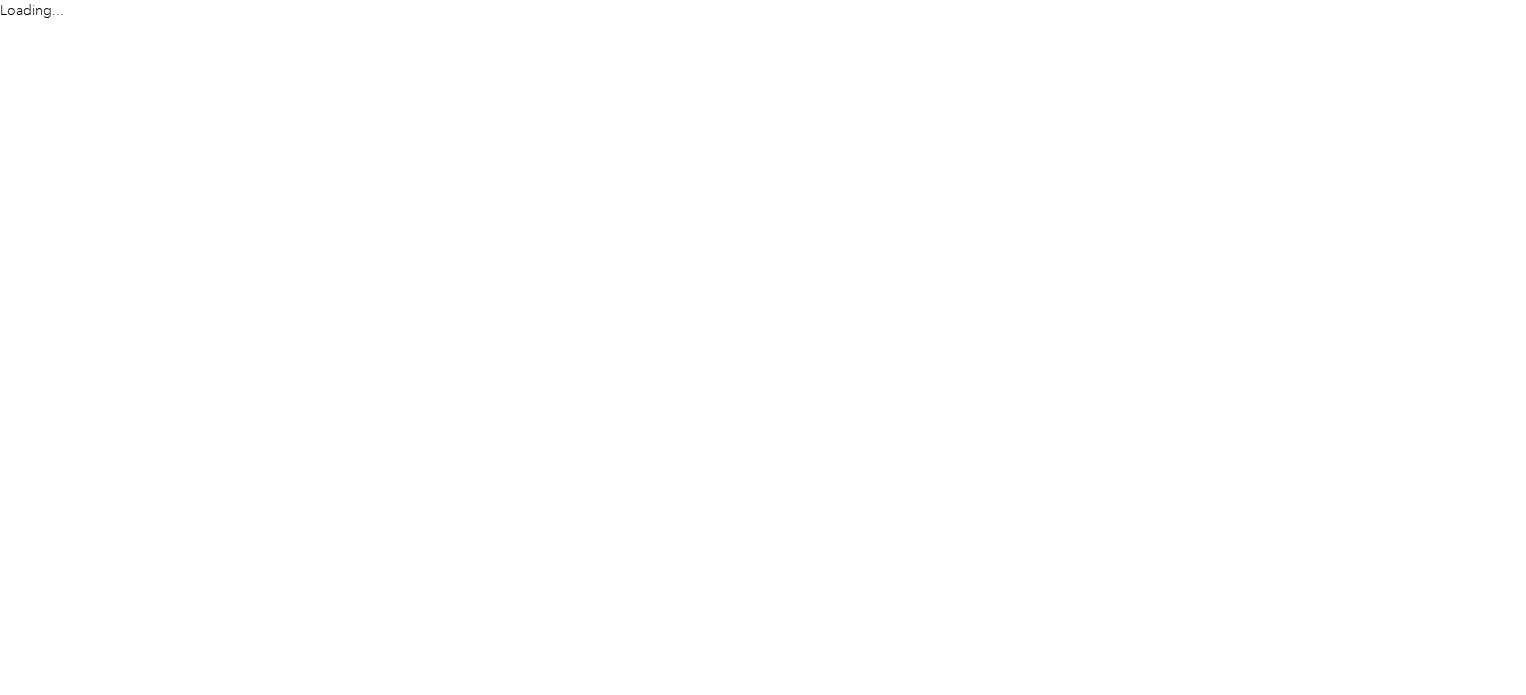 scroll, scrollTop: 0, scrollLeft: 0, axis: both 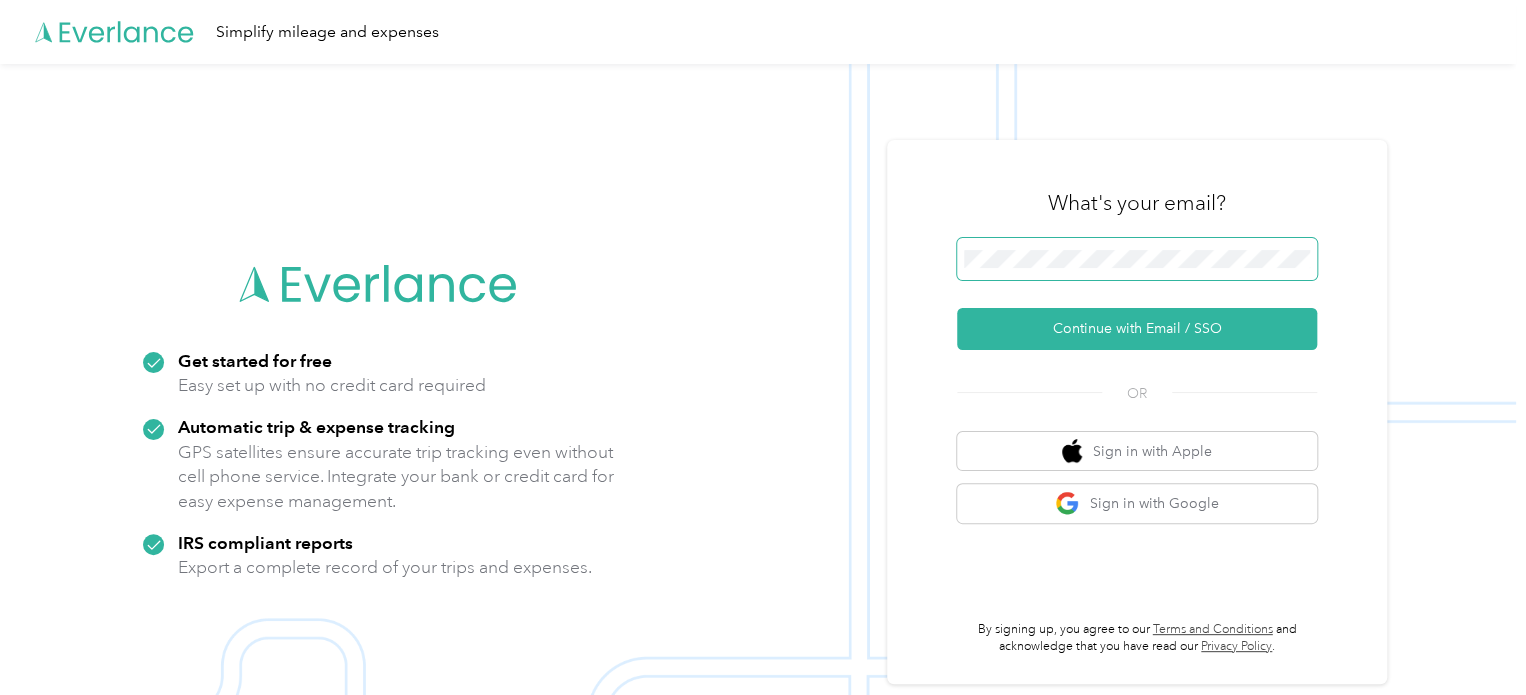 click at bounding box center (1137, 259) 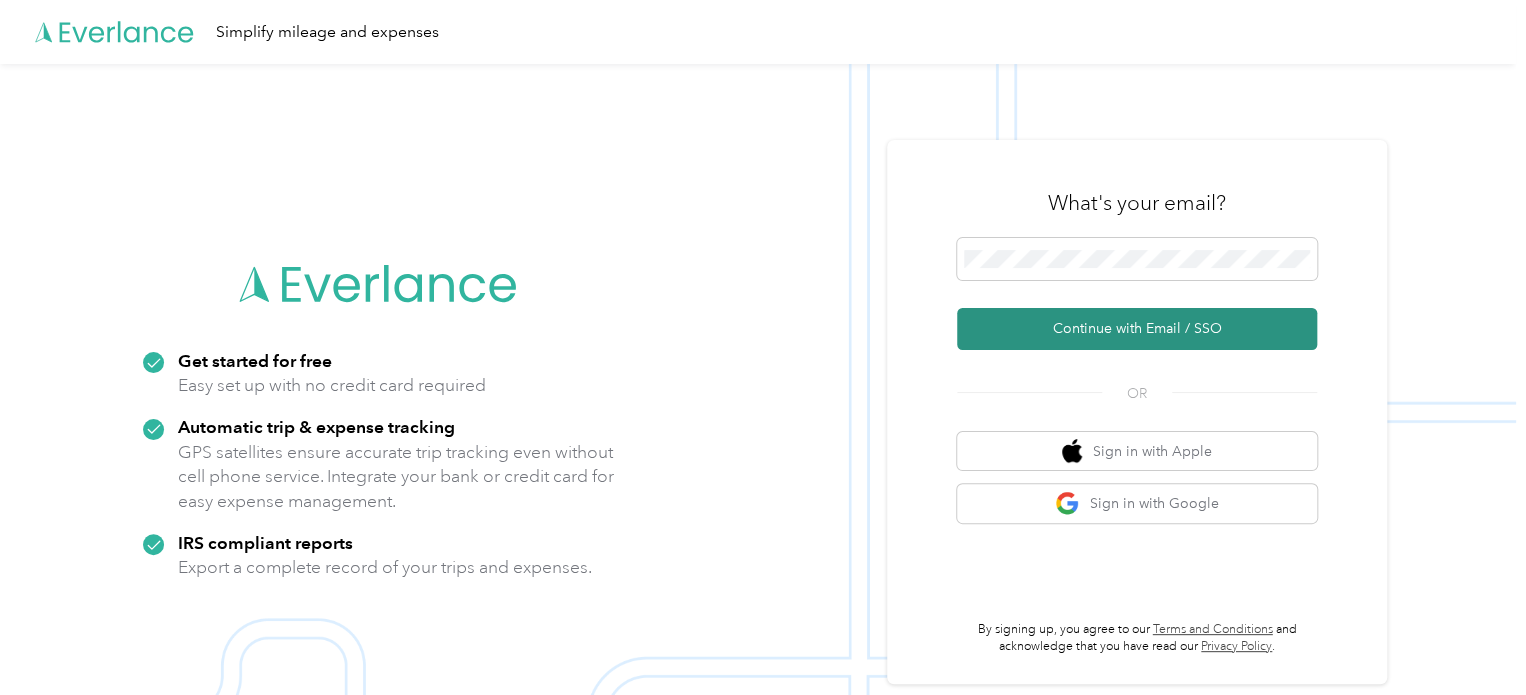 click on "Continue with Email / SSO" at bounding box center (1137, 329) 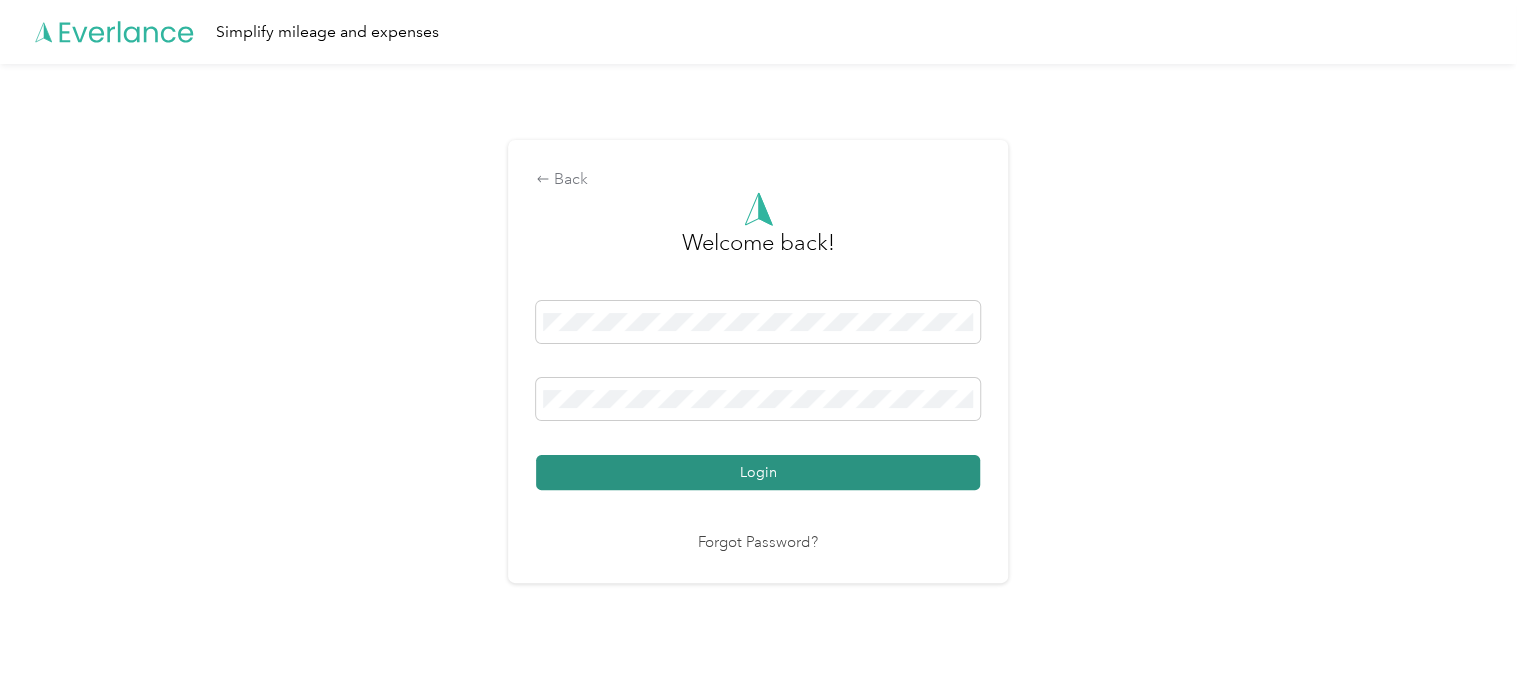 click on "Login" at bounding box center [758, 472] 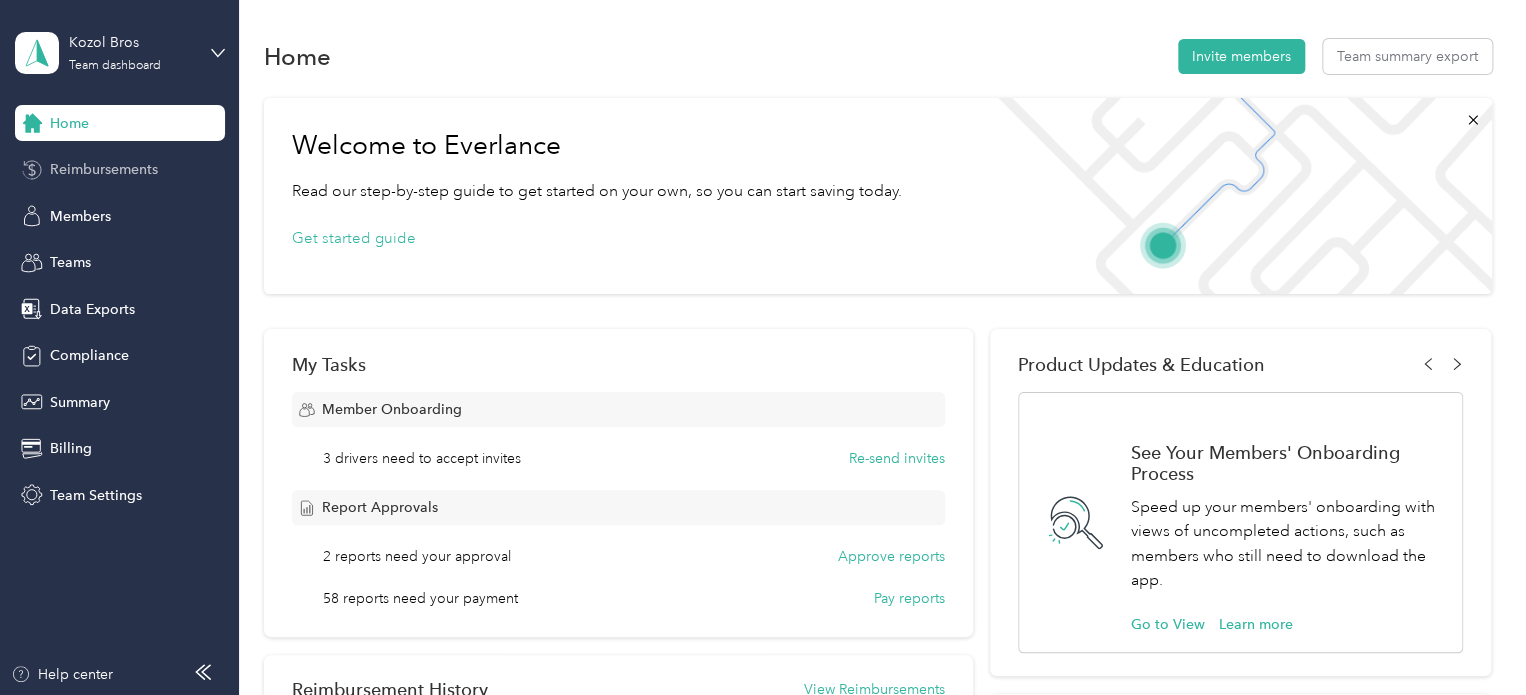 click on "Reimbursements" at bounding box center (104, 169) 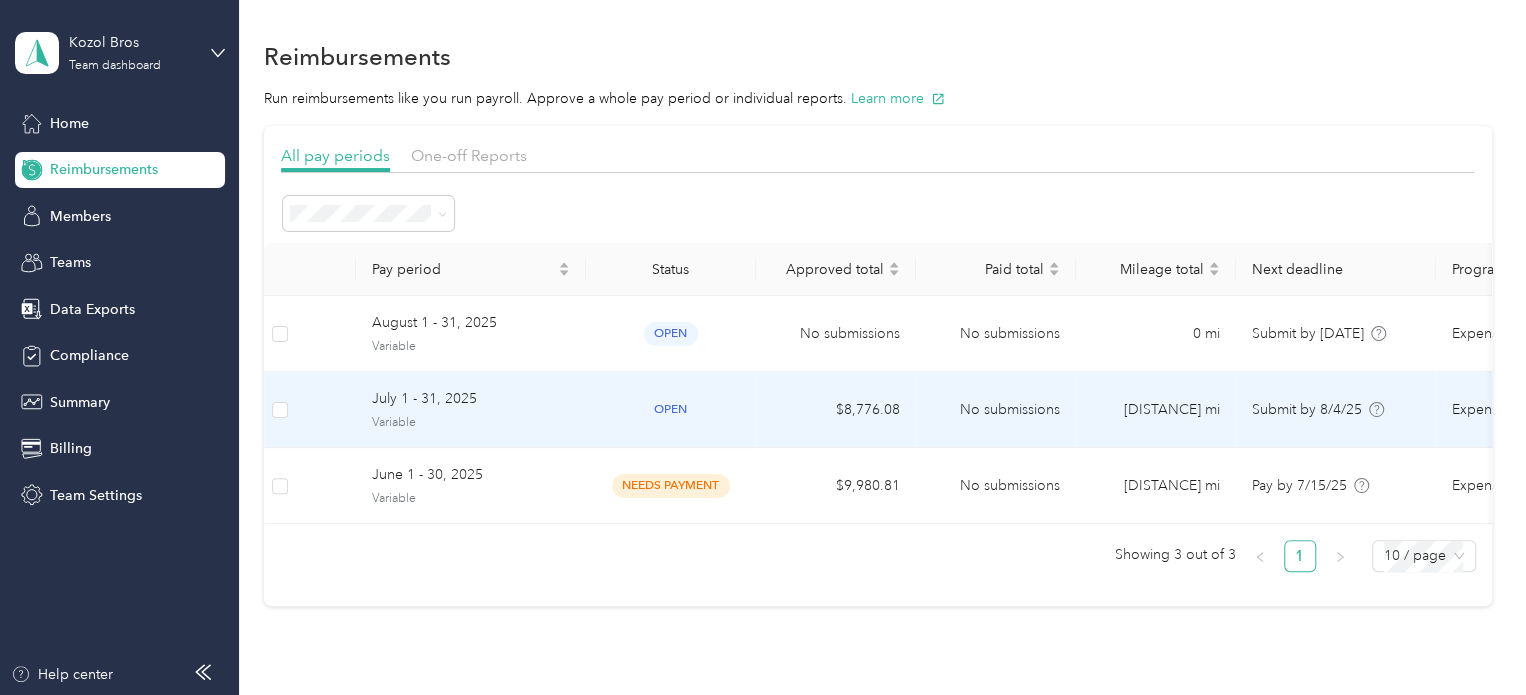 click on "$8,776.08" at bounding box center [836, 410] 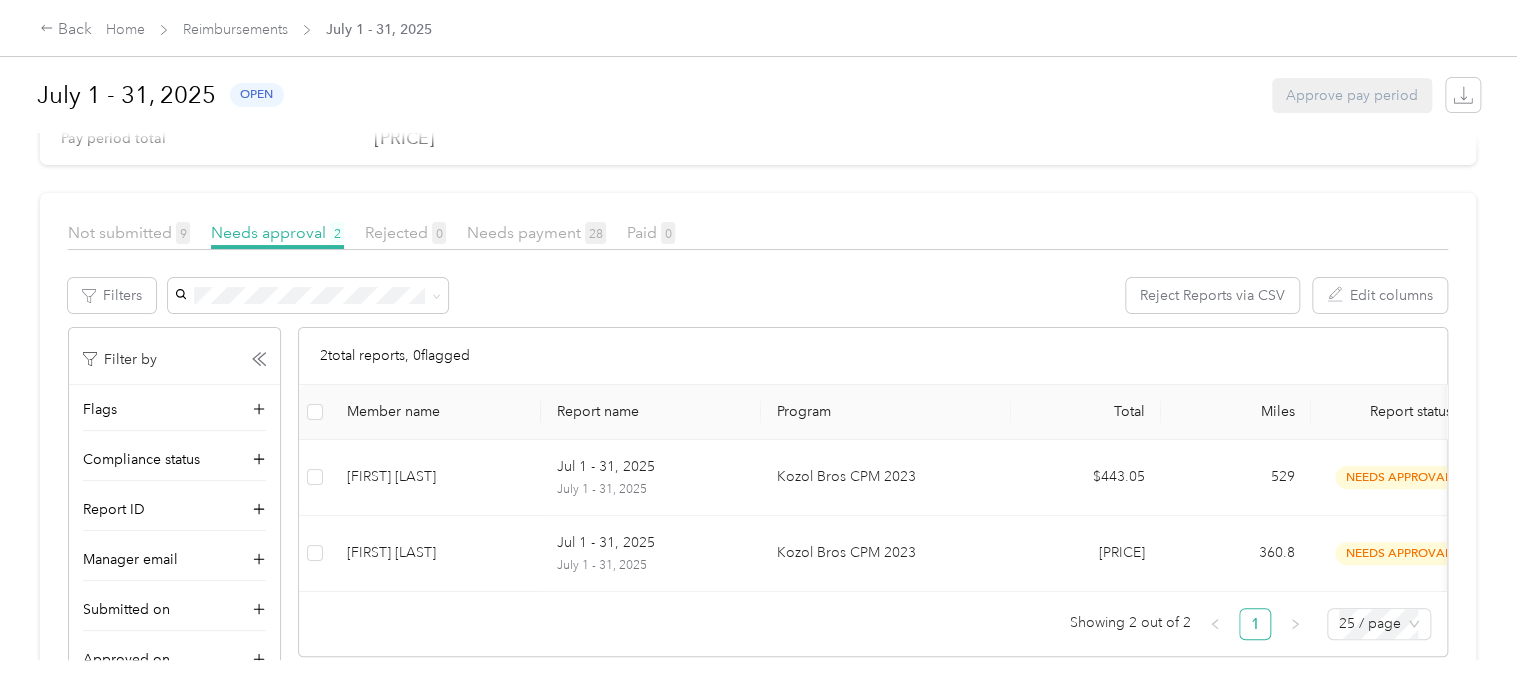 scroll, scrollTop: 179, scrollLeft: 0, axis: vertical 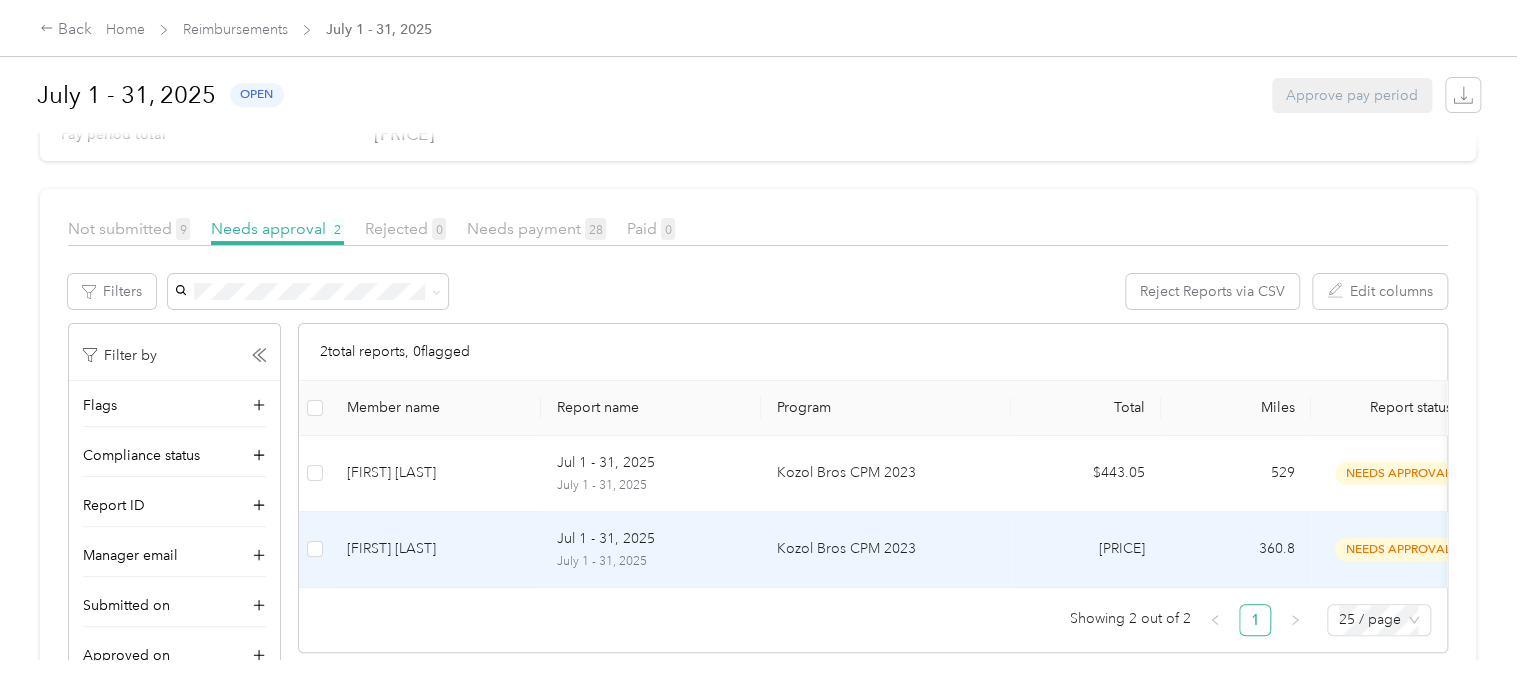 click on "Kozol Bros CPM 2023" at bounding box center (886, 550) 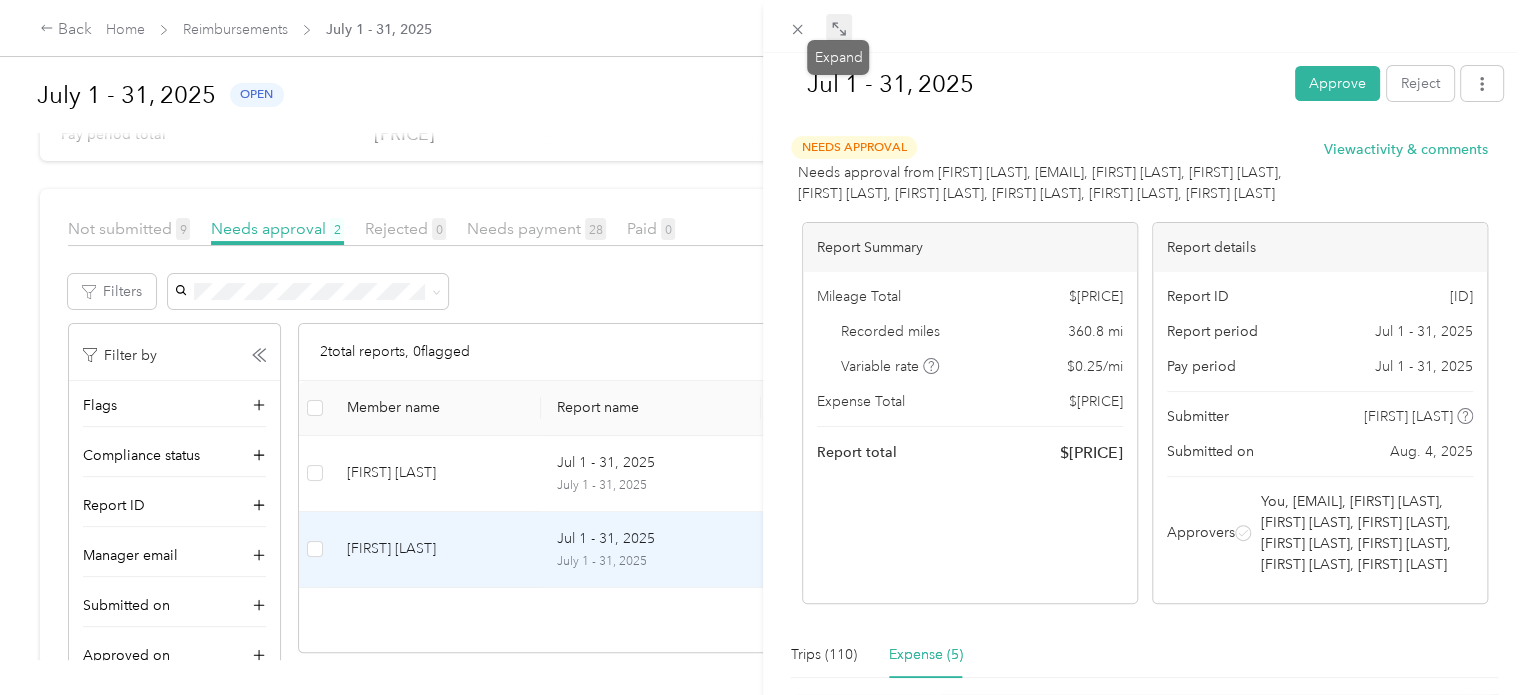 click 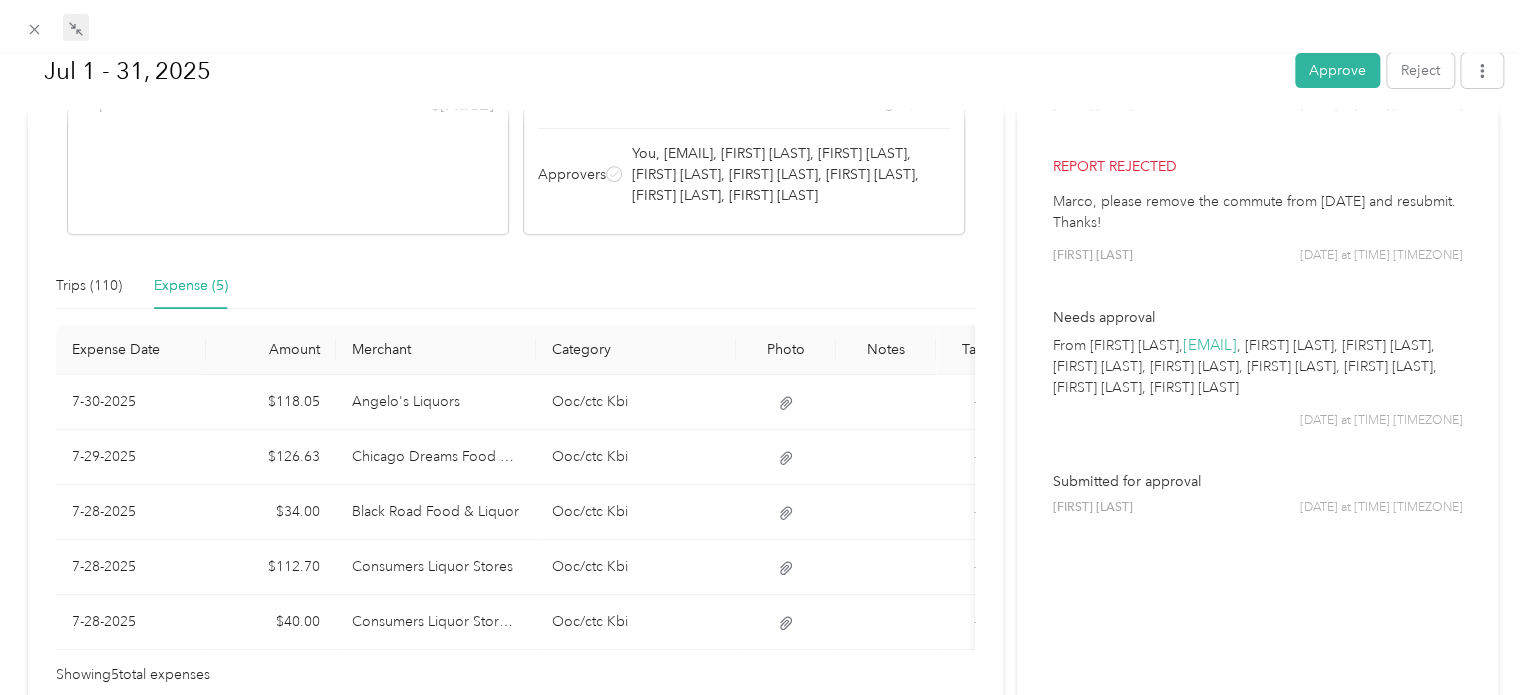 scroll, scrollTop: 377, scrollLeft: 0, axis: vertical 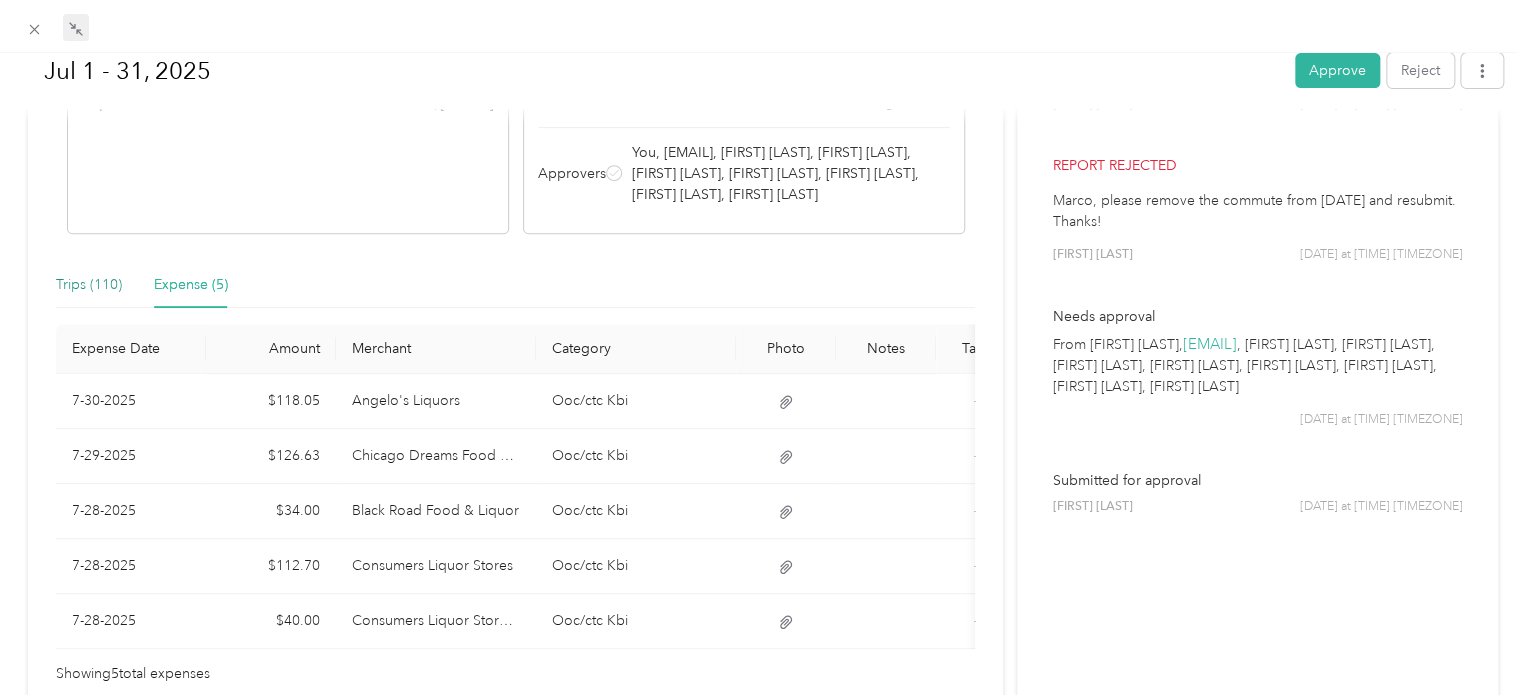 click on "Trips (110)" at bounding box center (89, 285) 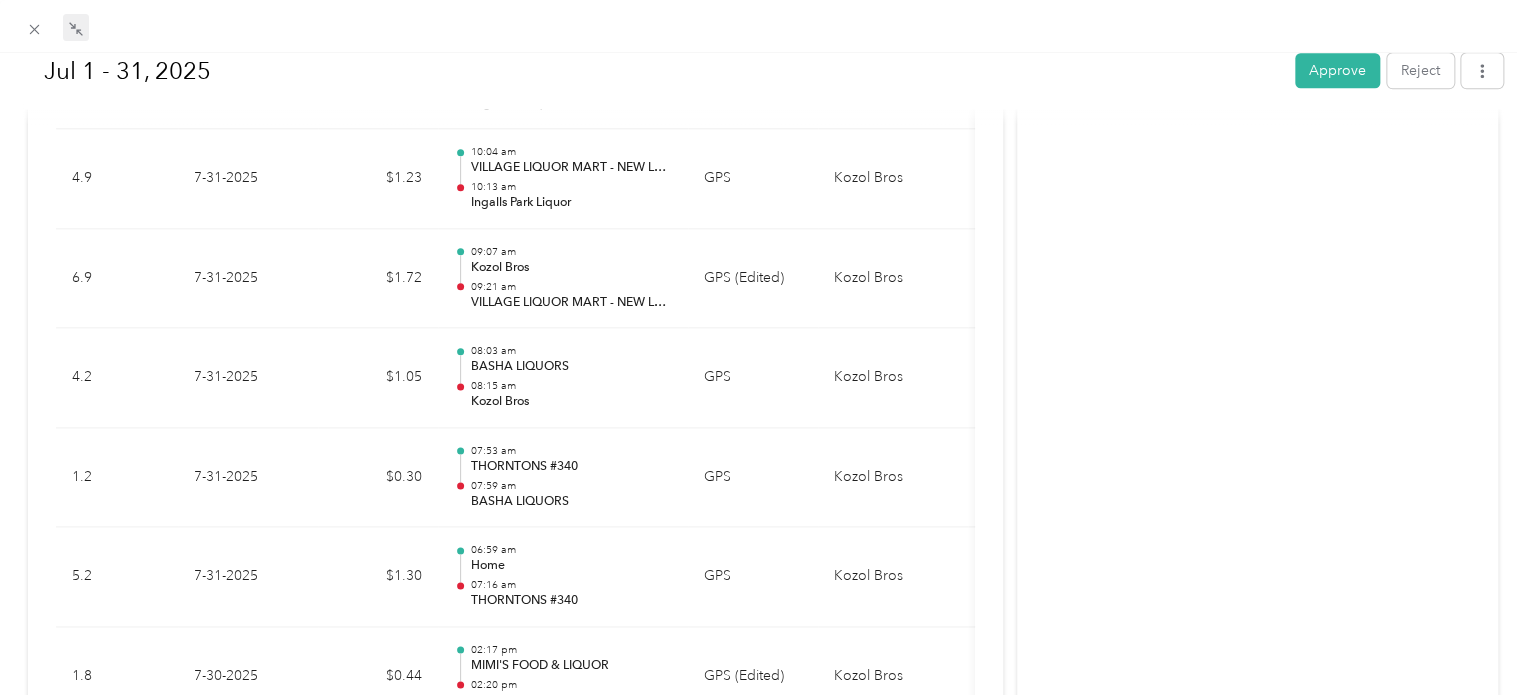 scroll, scrollTop: 0, scrollLeft: 0, axis: both 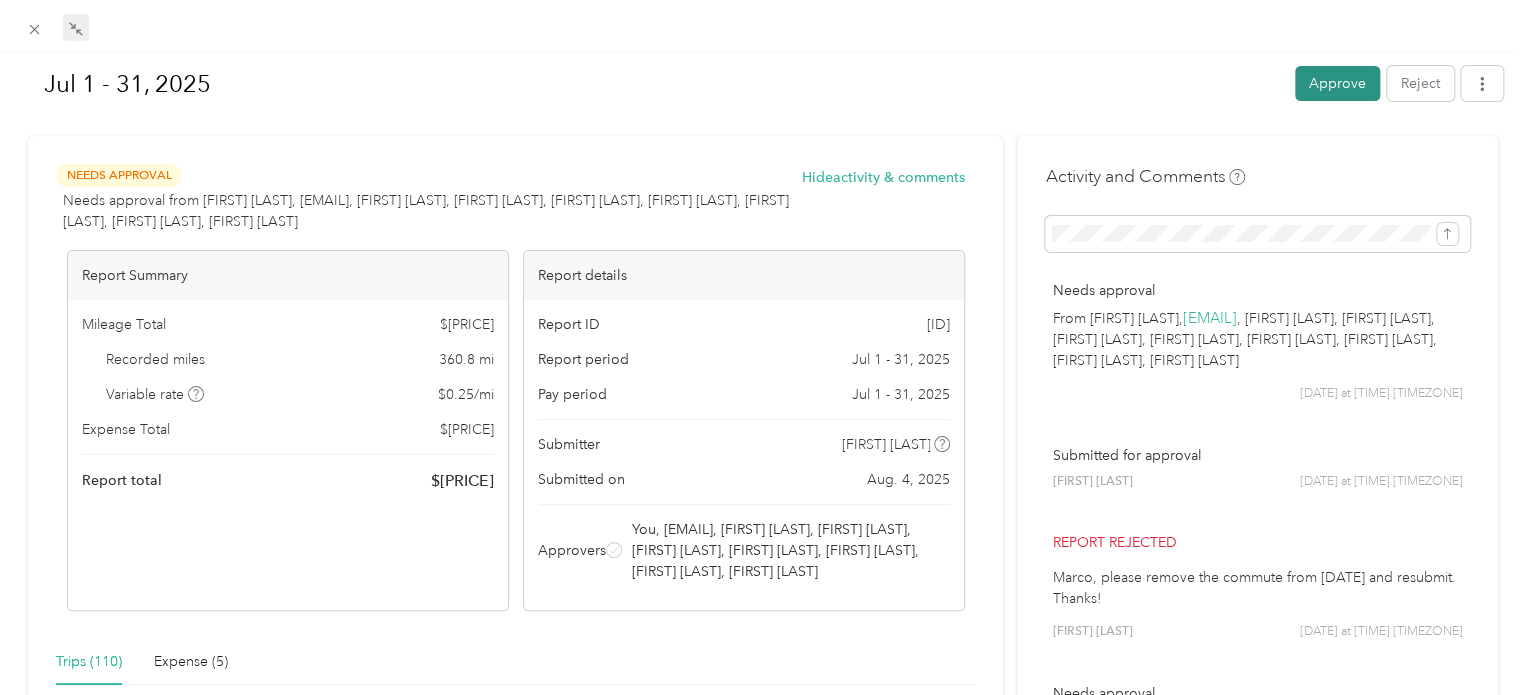 click on "Approve" at bounding box center (1337, 83) 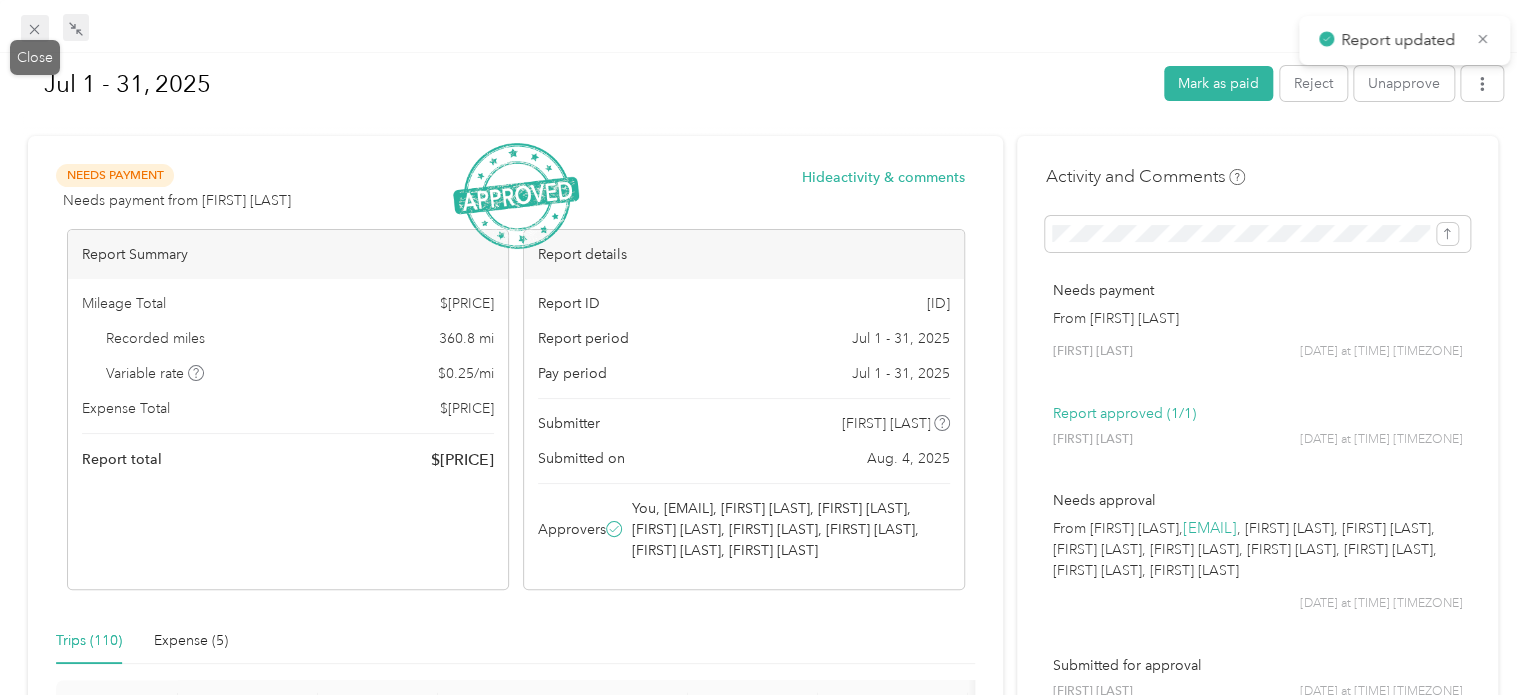 click 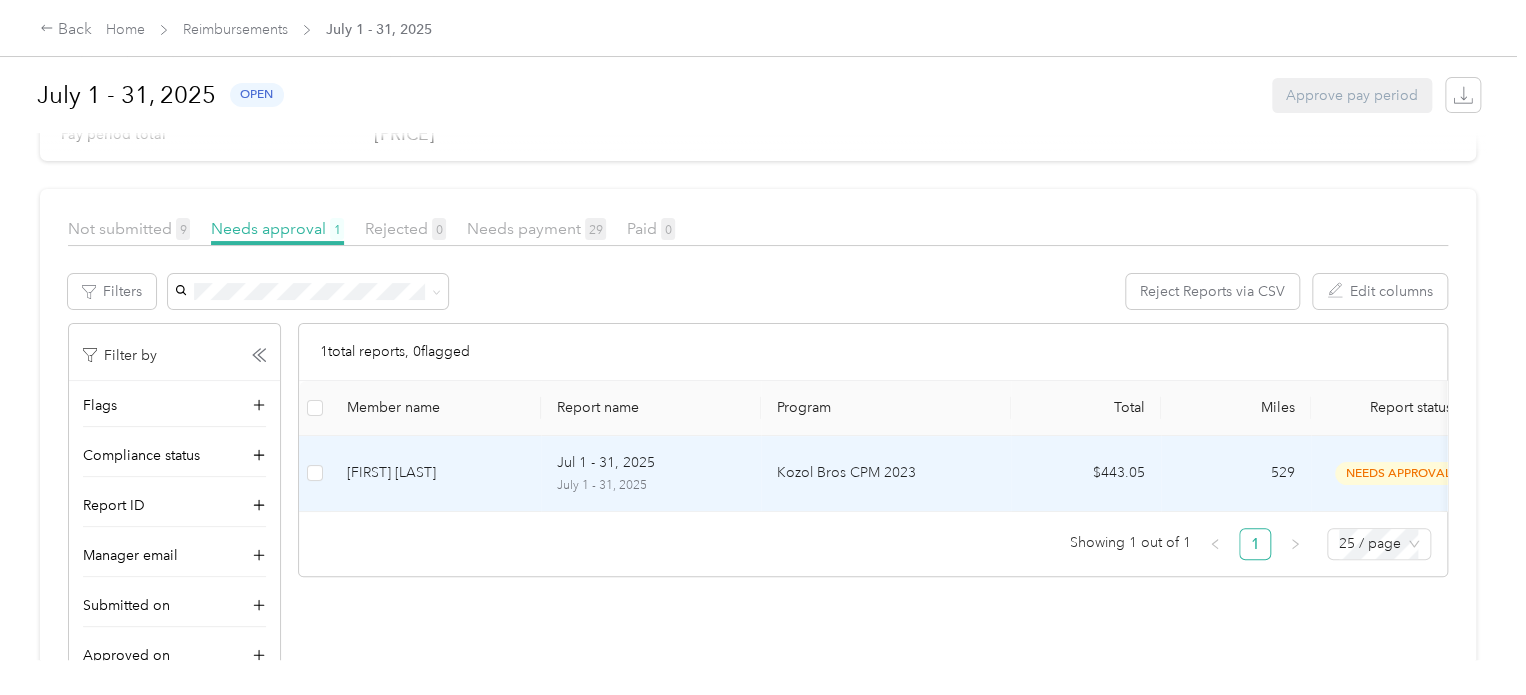 click on "Kozol Bros CPM 2023" at bounding box center [886, 473] 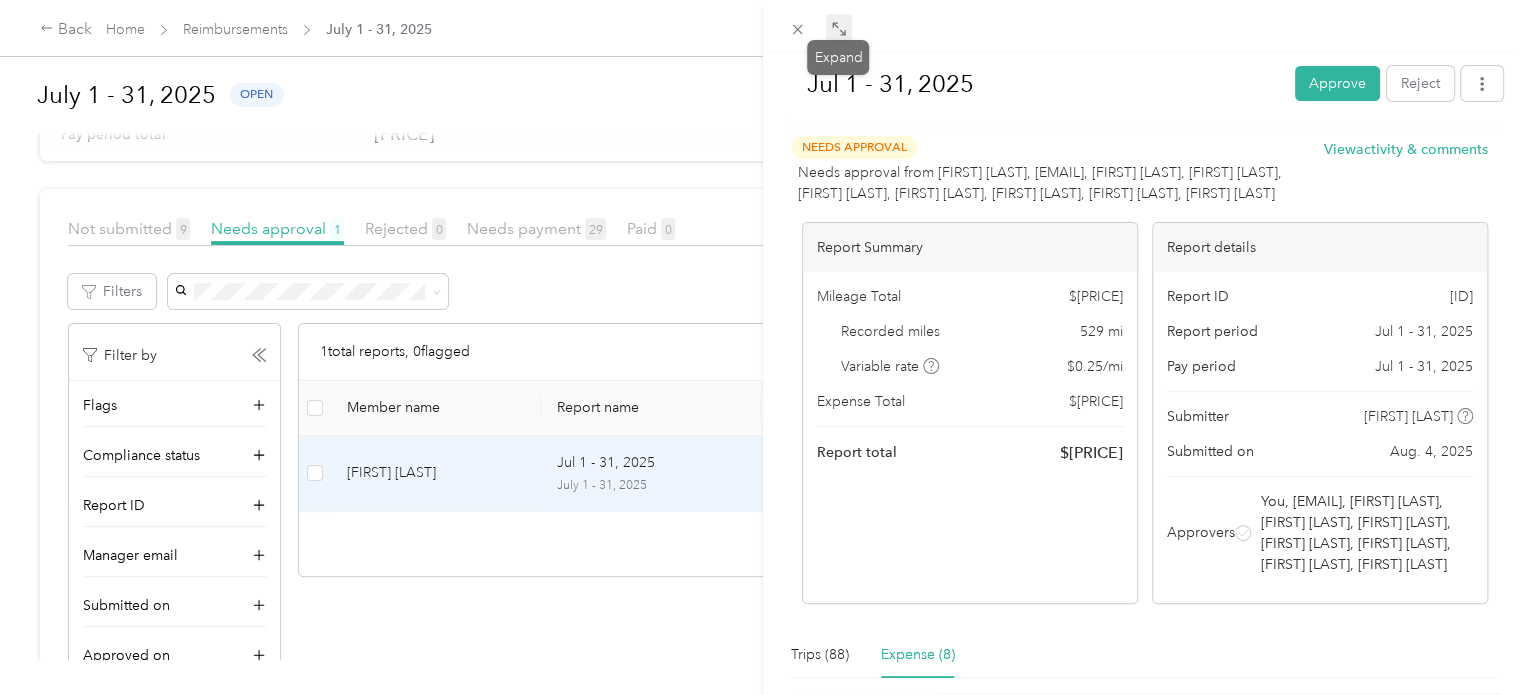 click 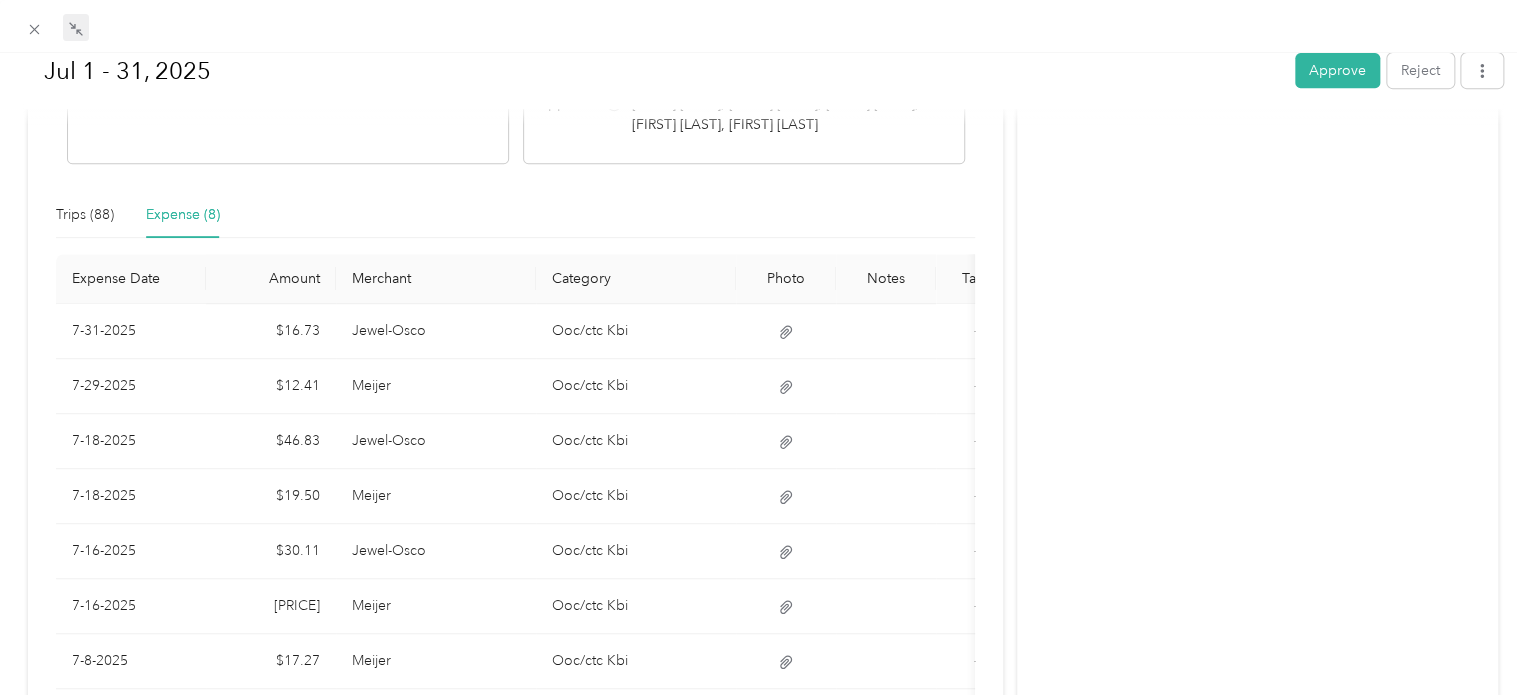 scroll, scrollTop: 432, scrollLeft: 0, axis: vertical 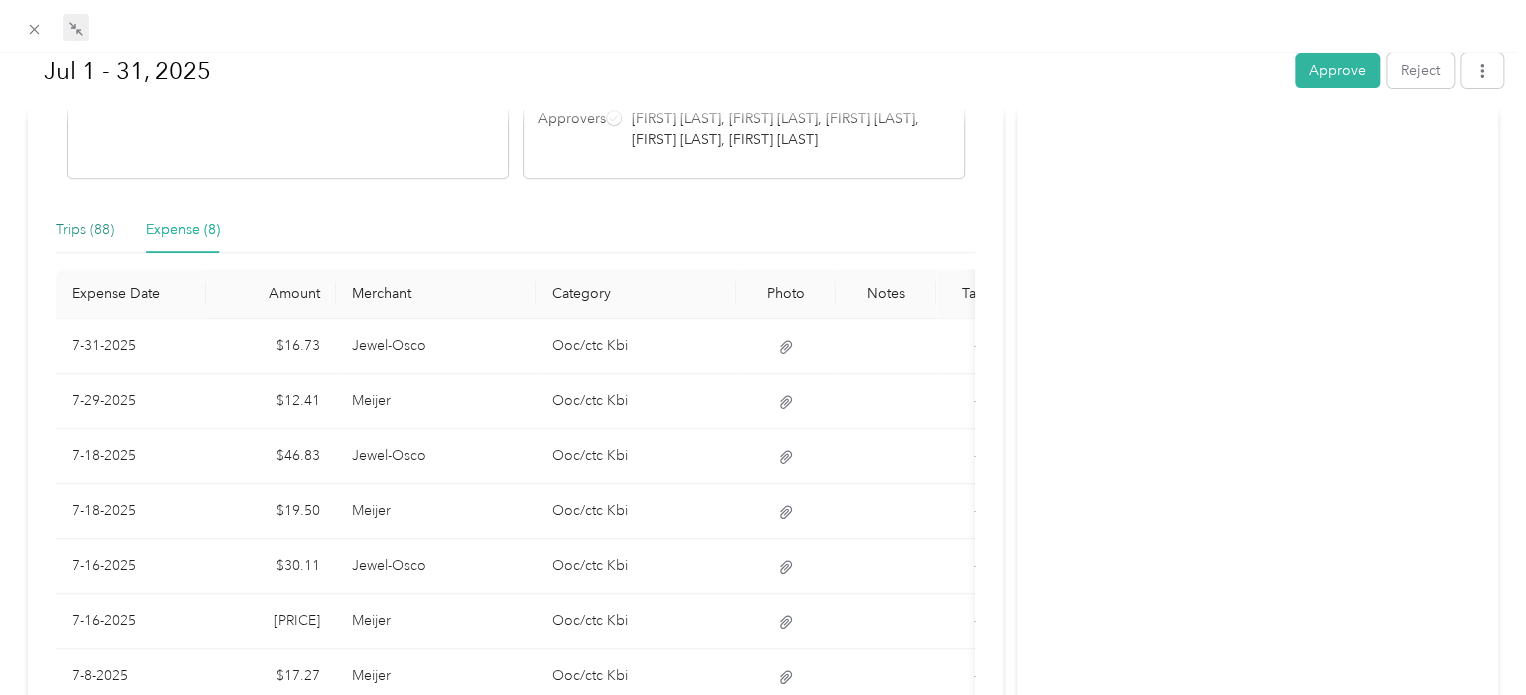 click on "Trips (88)" at bounding box center (85, 230) 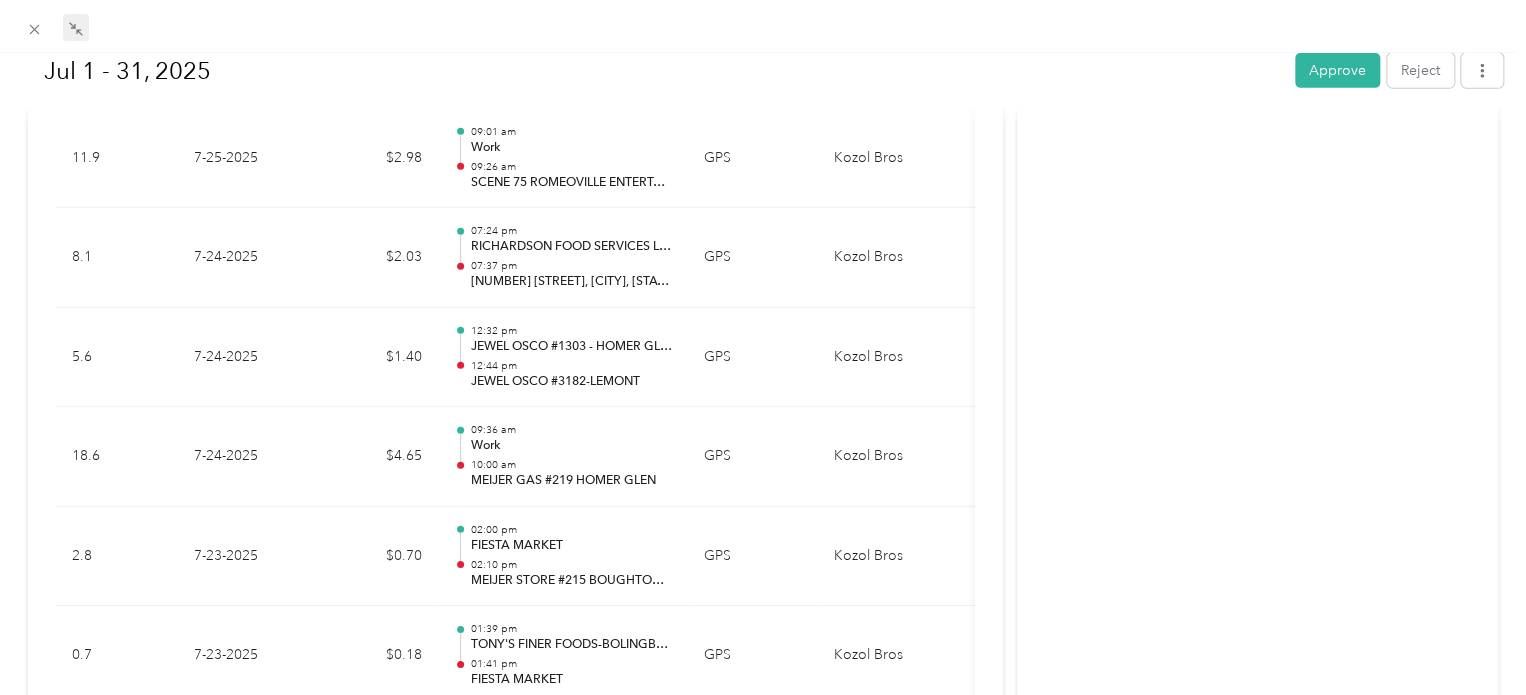 scroll, scrollTop: 2843, scrollLeft: 0, axis: vertical 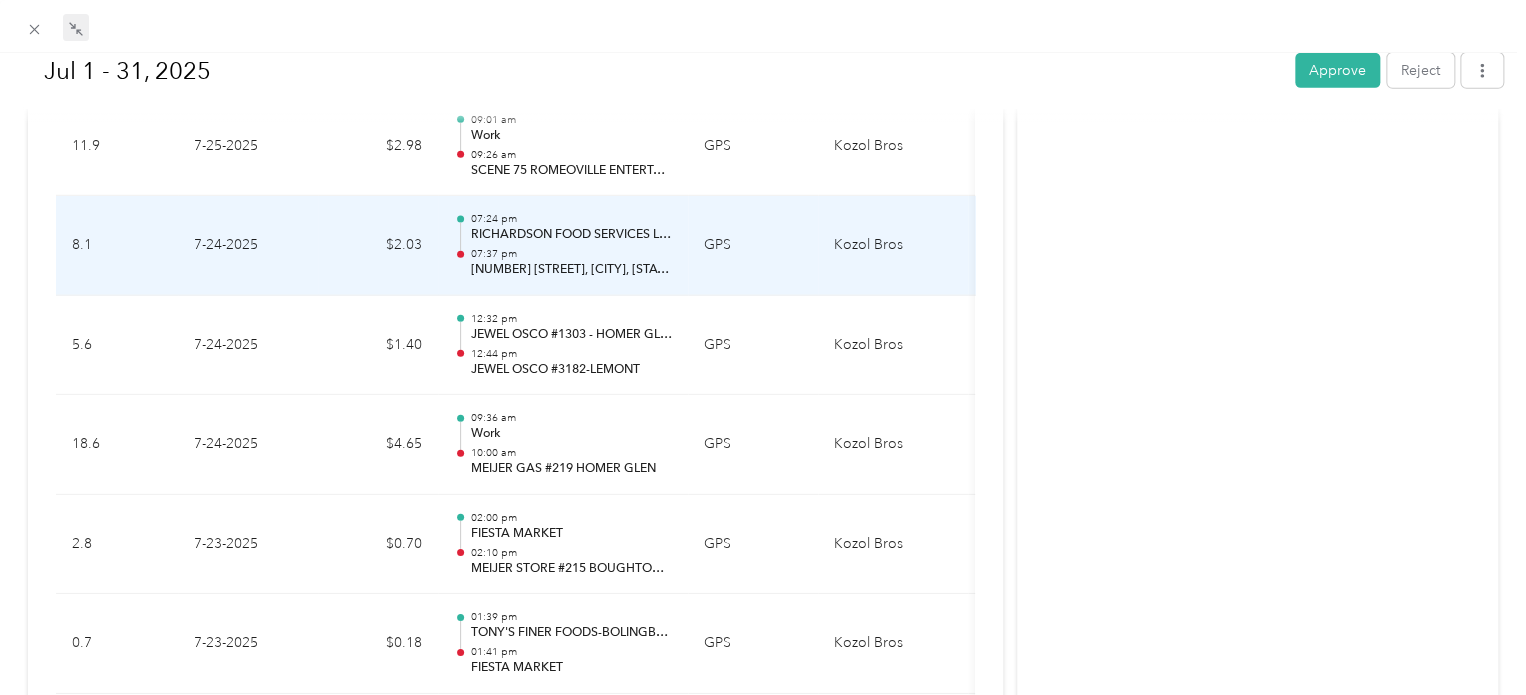 click on "RICHARDSON FOOD SERVICES LLC" at bounding box center [571, 235] 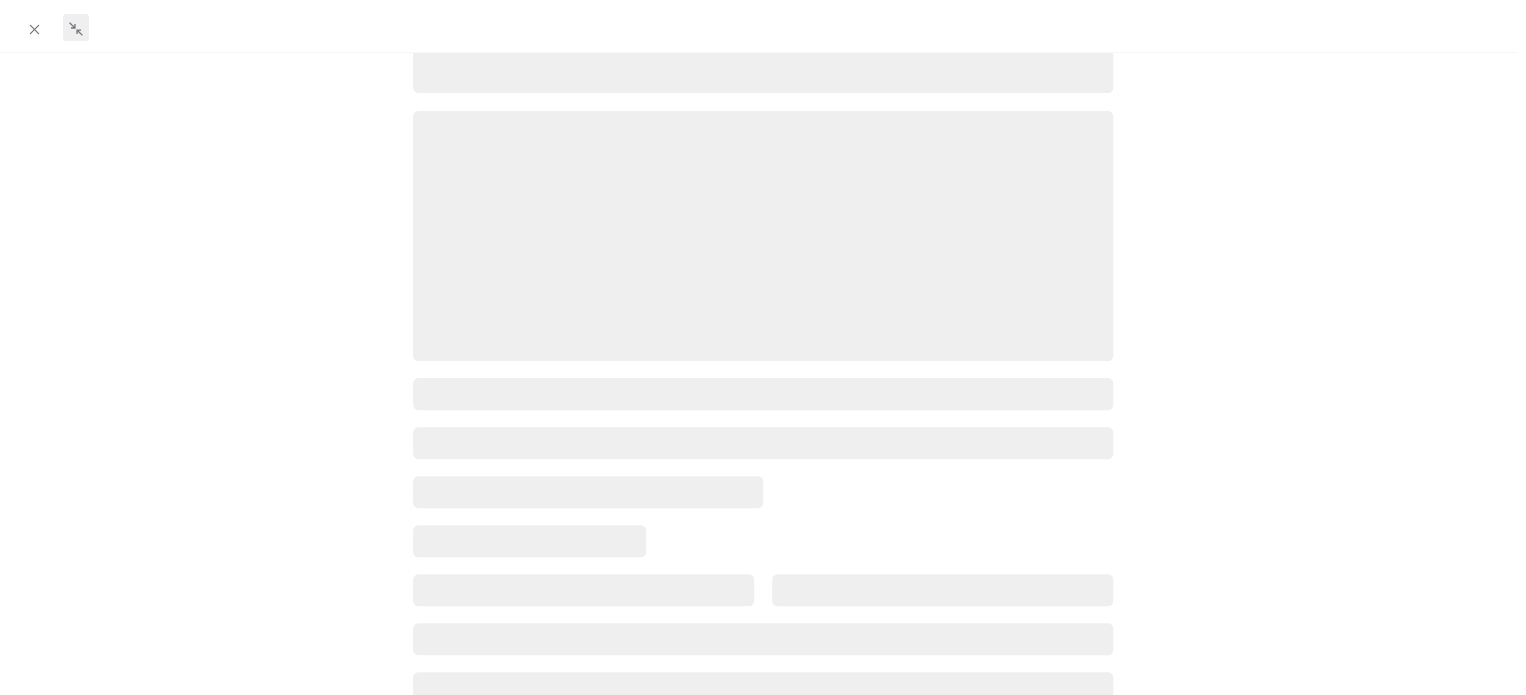 scroll, scrollTop: 0, scrollLeft: 0, axis: both 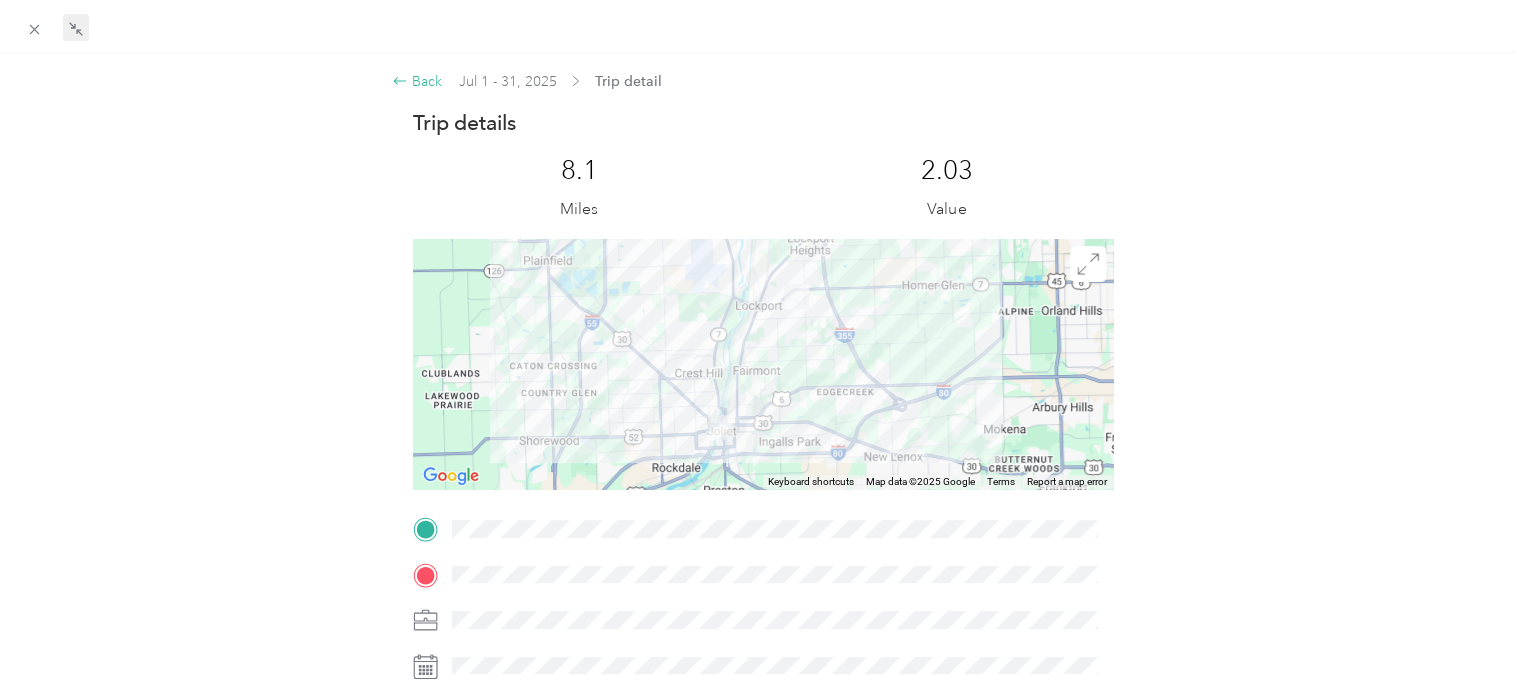 click at bounding box center (400, 81) 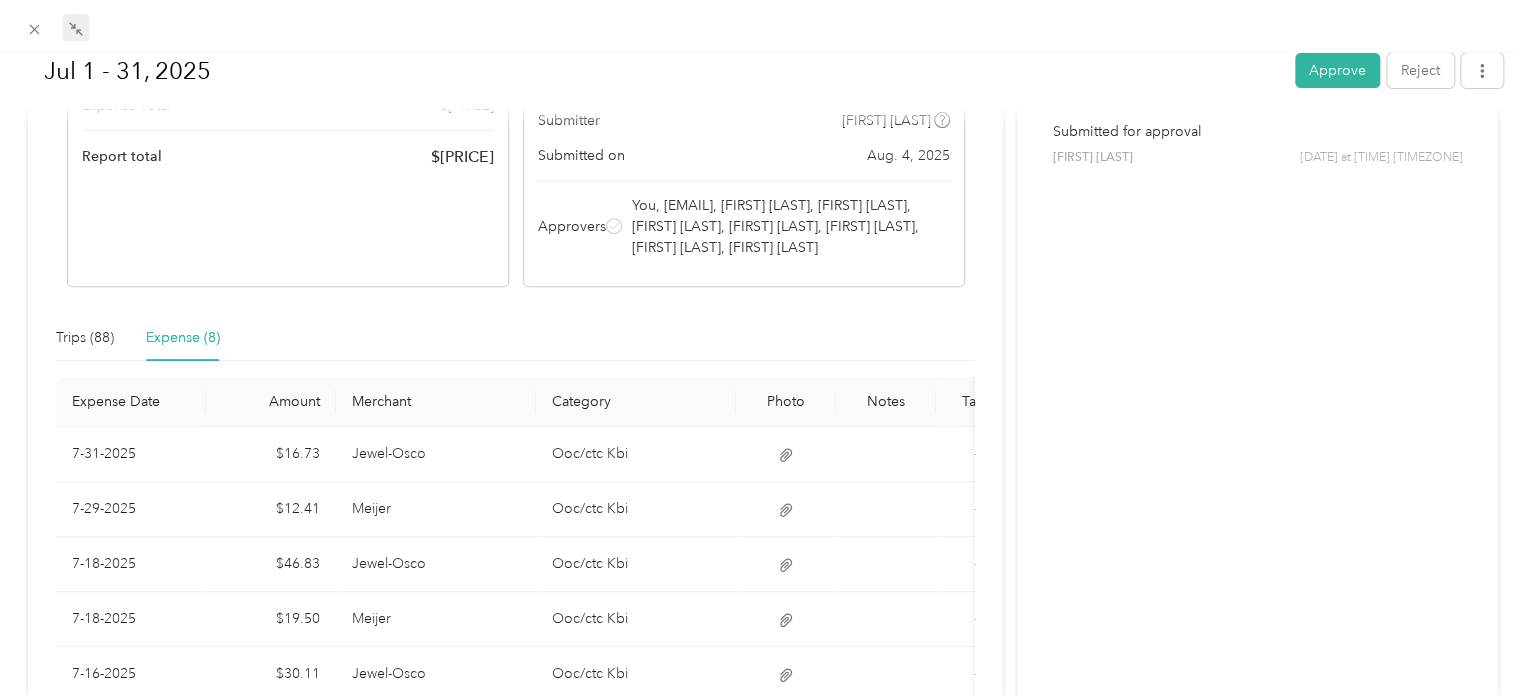 scroll, scrollTop: 337, scrollLeft: 0, axis: vertical 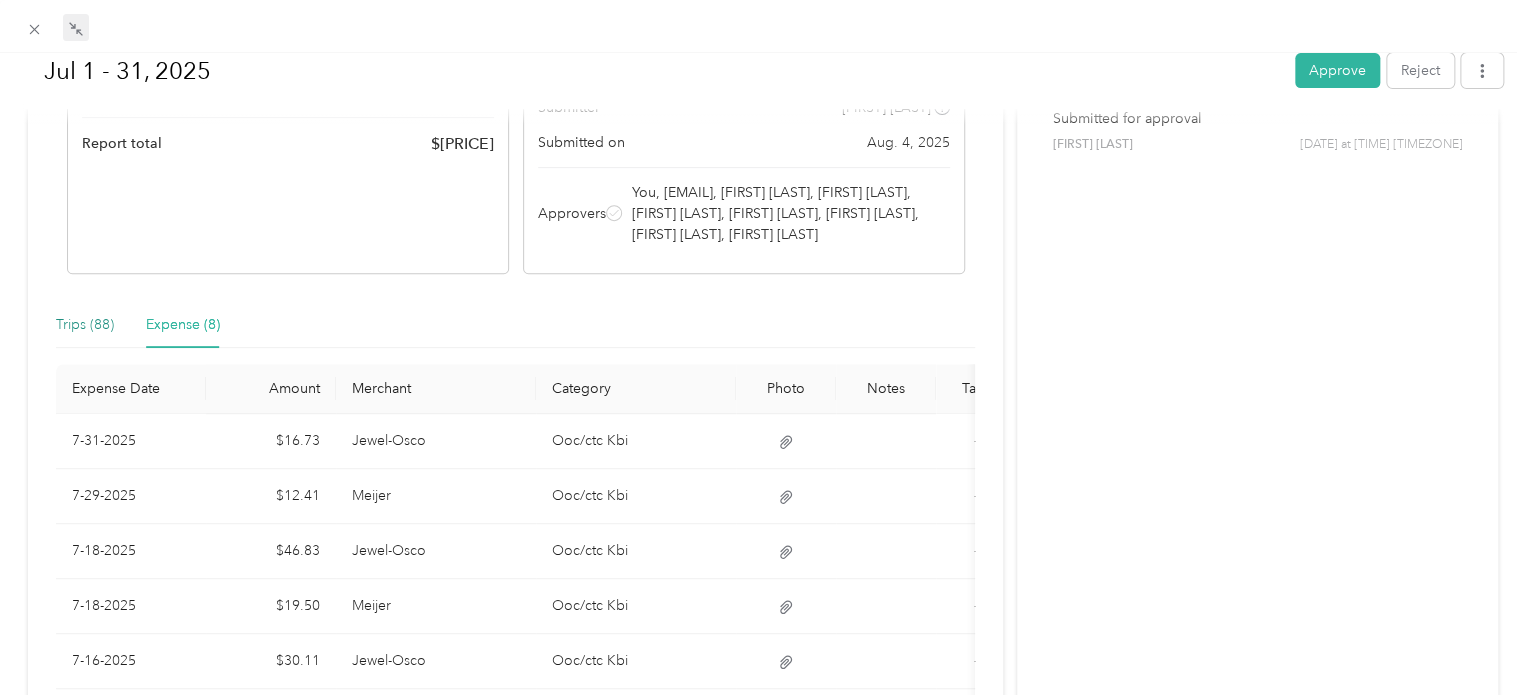 click on "Trips (88)" at bounding box center [85, 325] 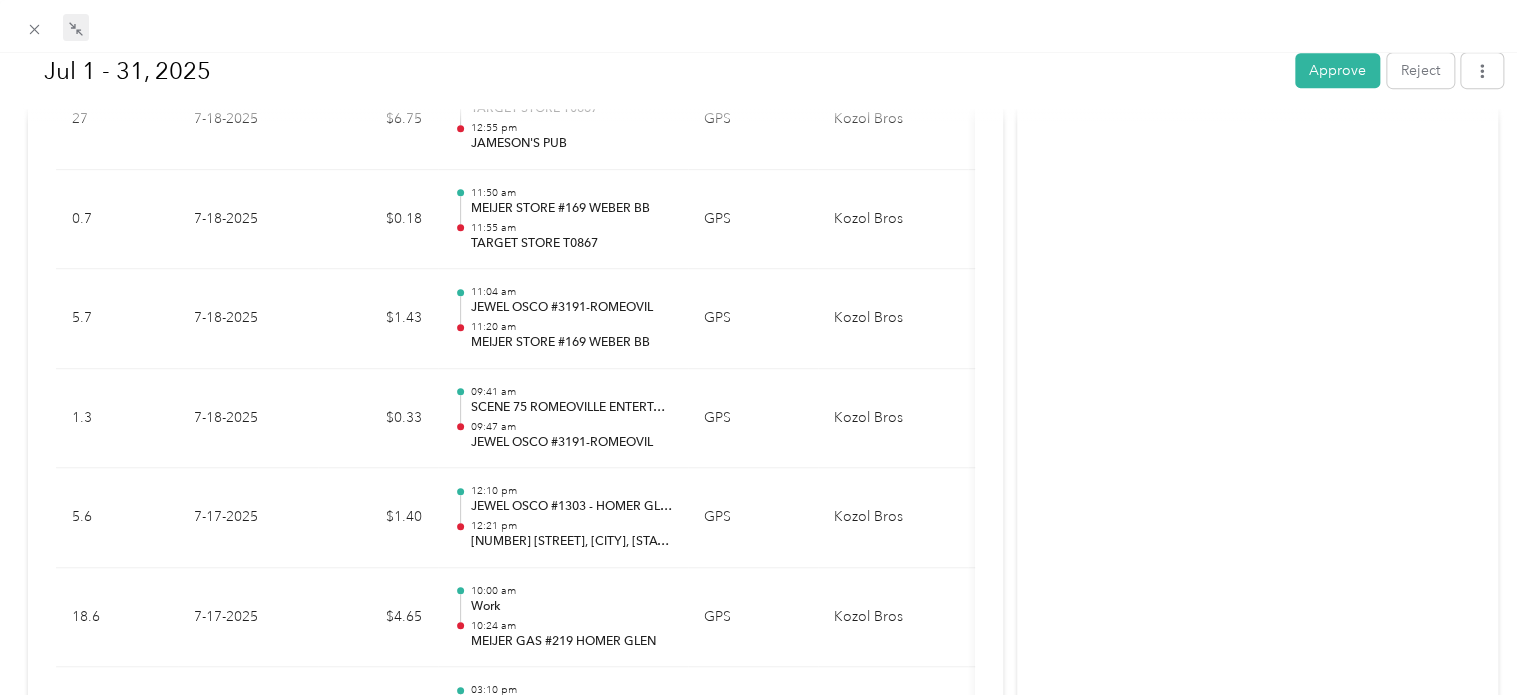 scroll, scrollTop: 337, scrollLeft: 0, axis: vertical 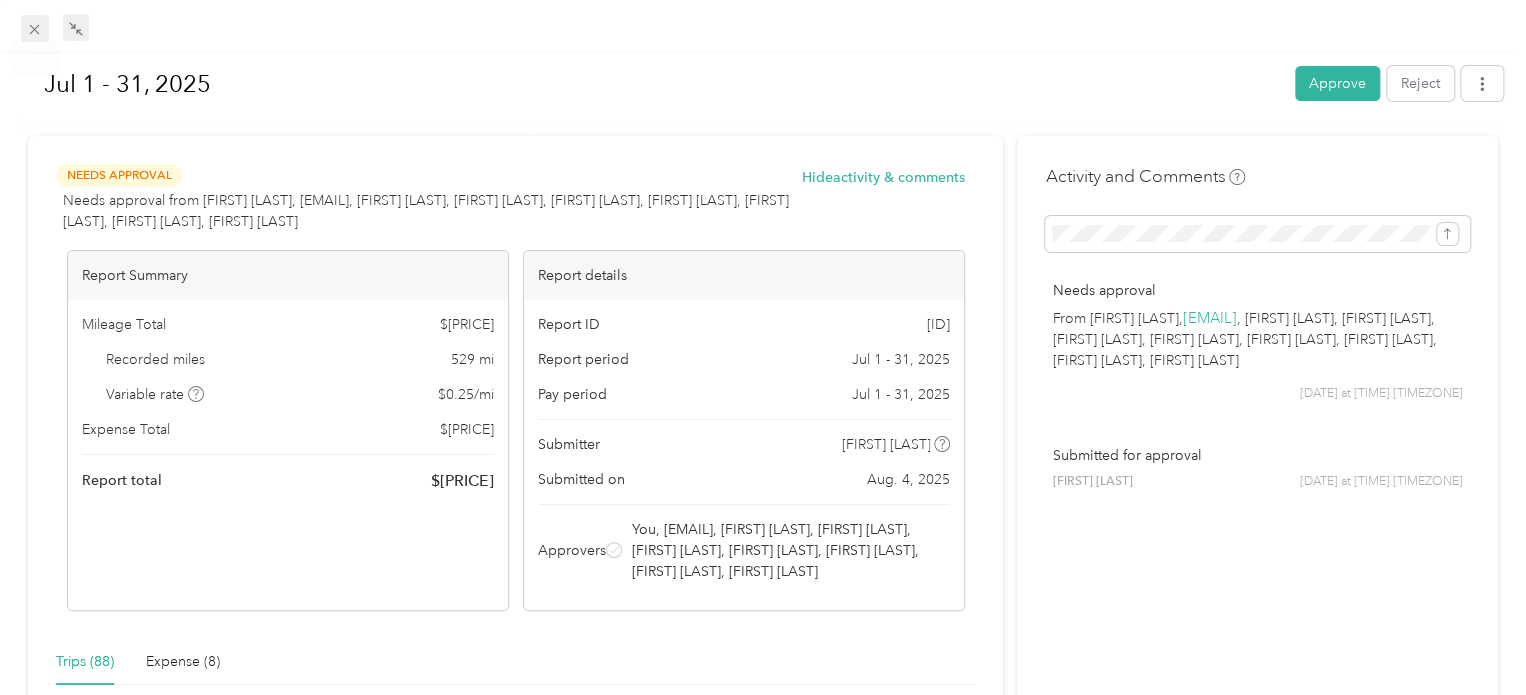 click 